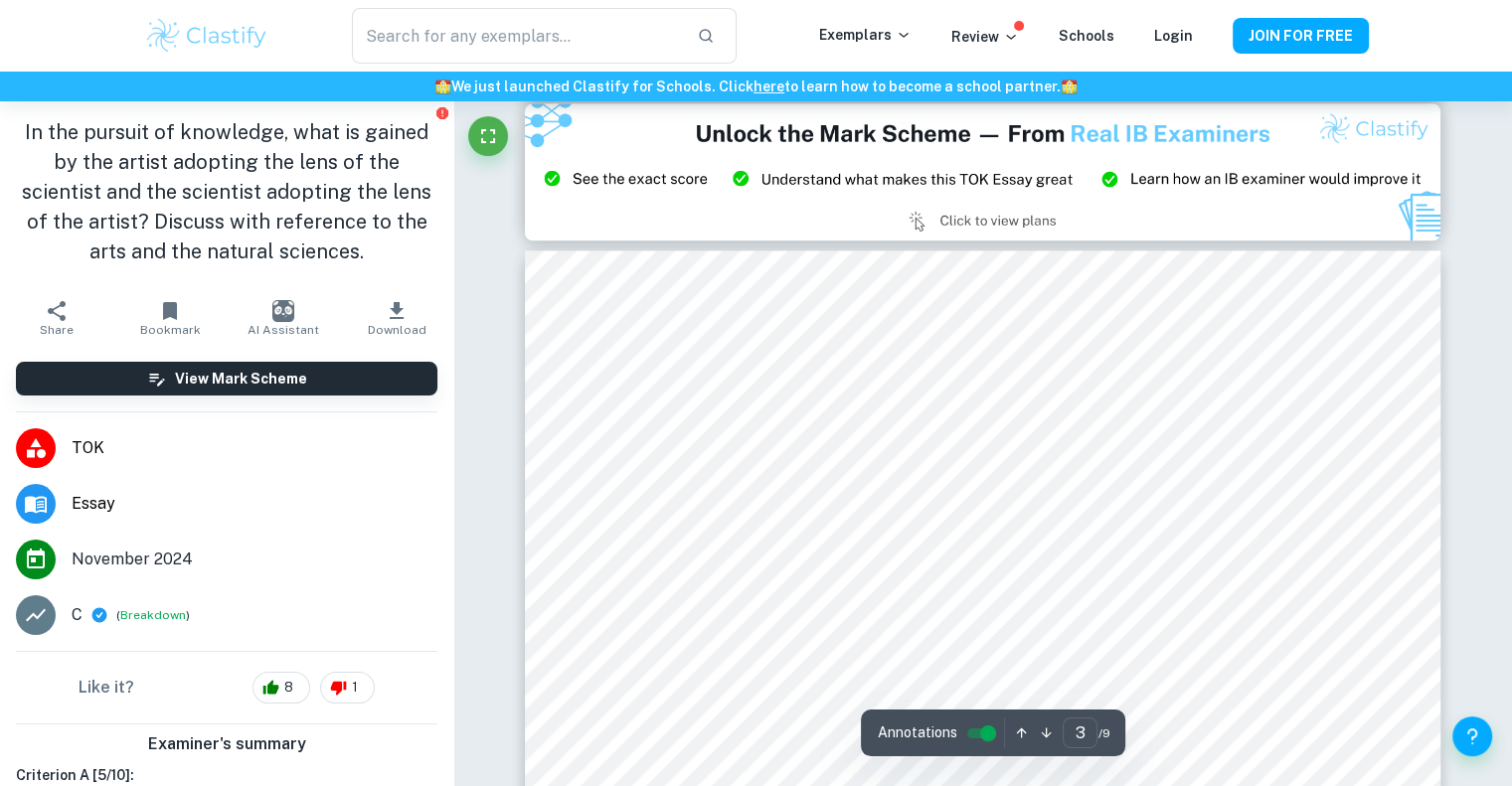 scroll, scrollTop: 2555, scrollLeft: 0, axis: vertical 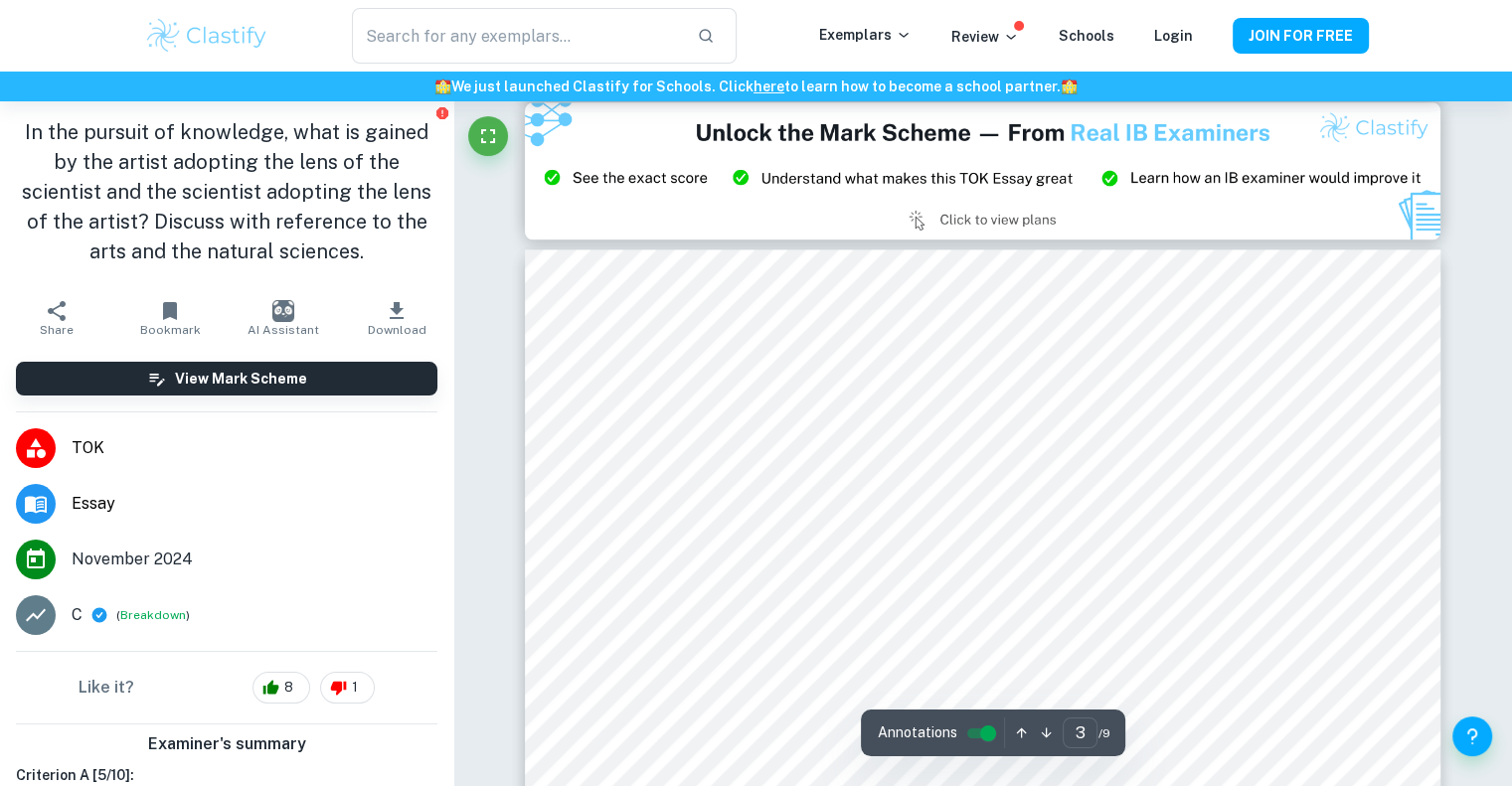 click at bounding box center [983, 171] 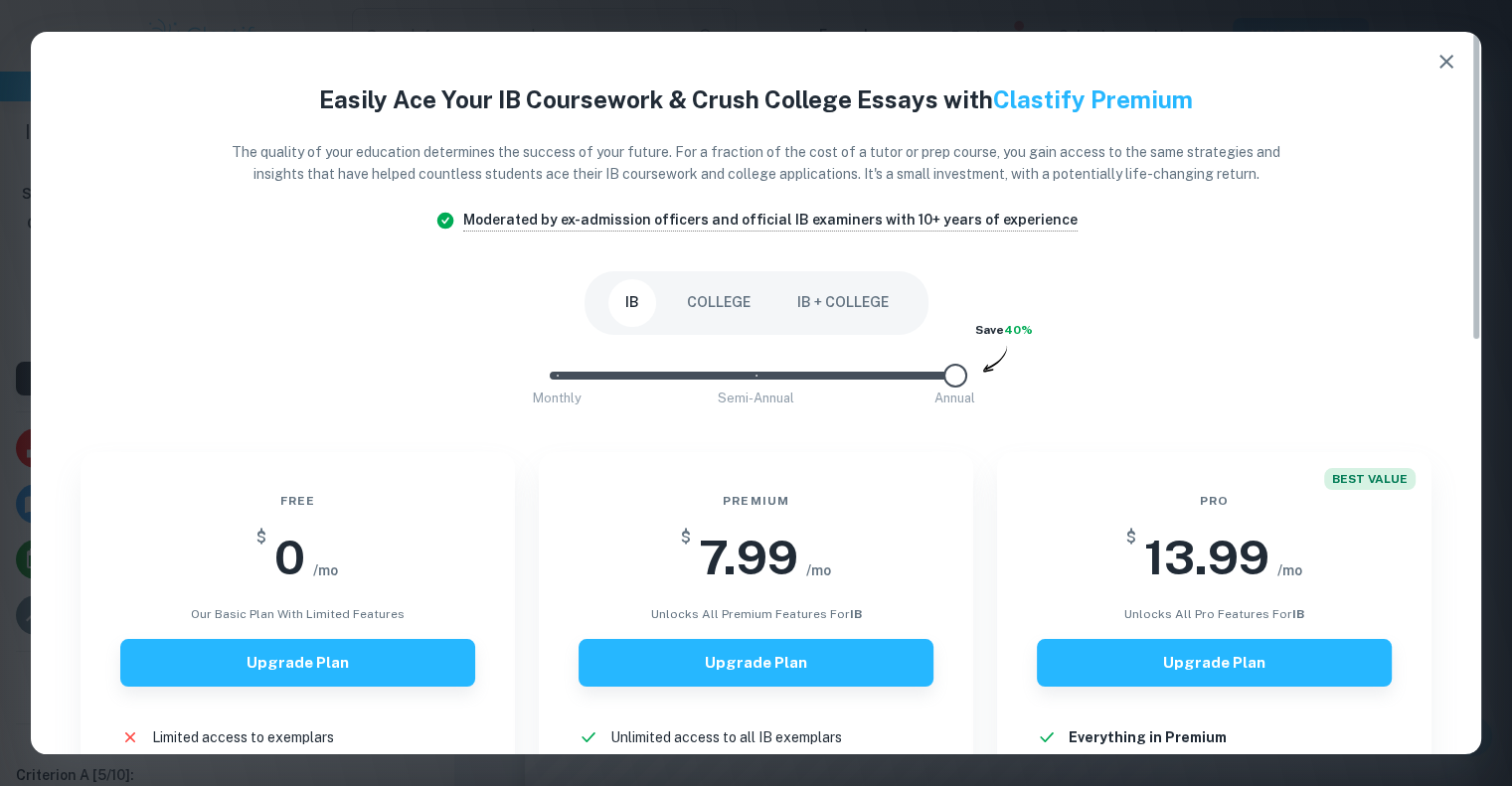 click on "IB + COLLEGE" at bounding box center (843, 303) 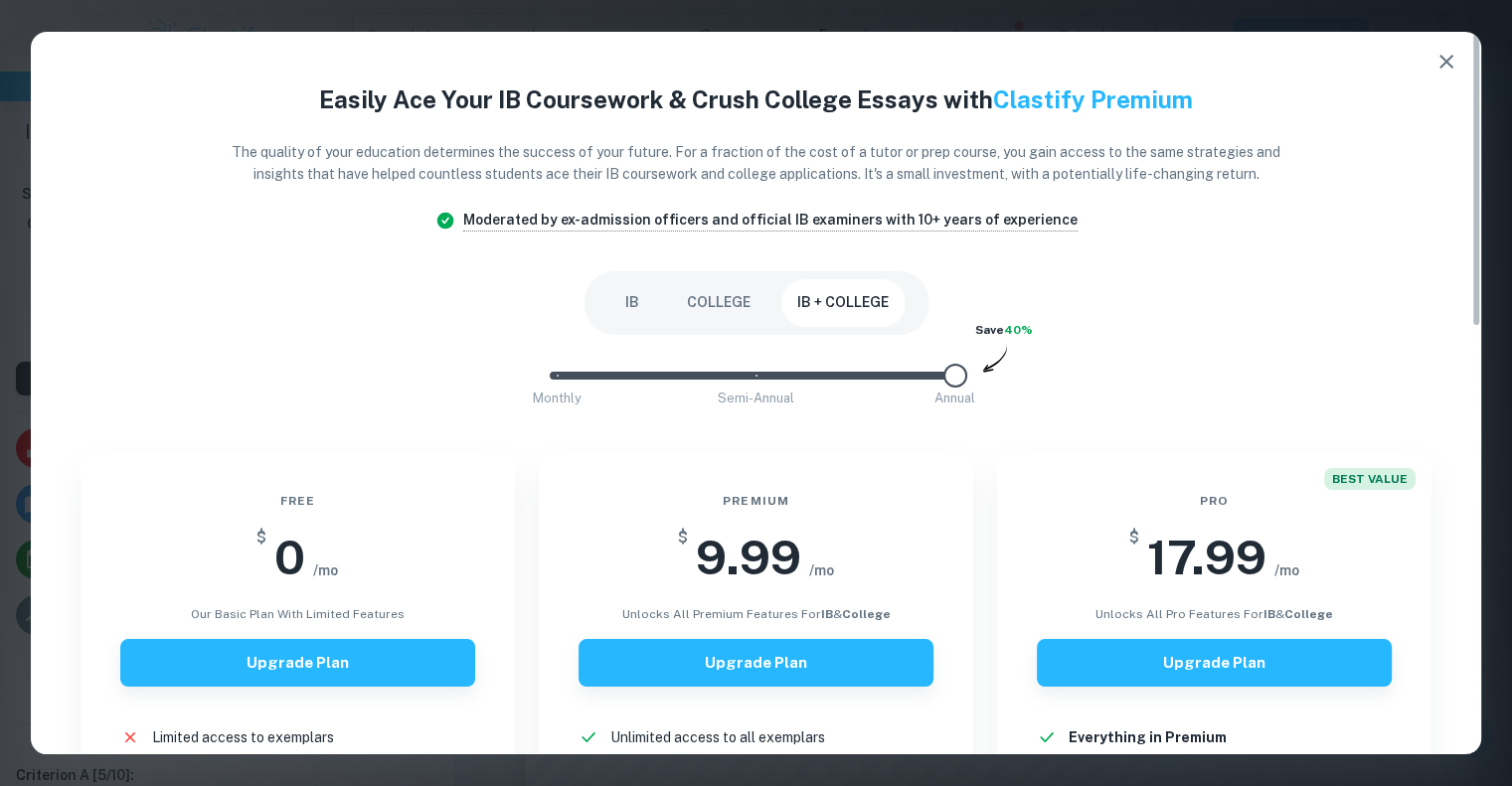 click on "COLLEGE" at bounding box center (719, 303) 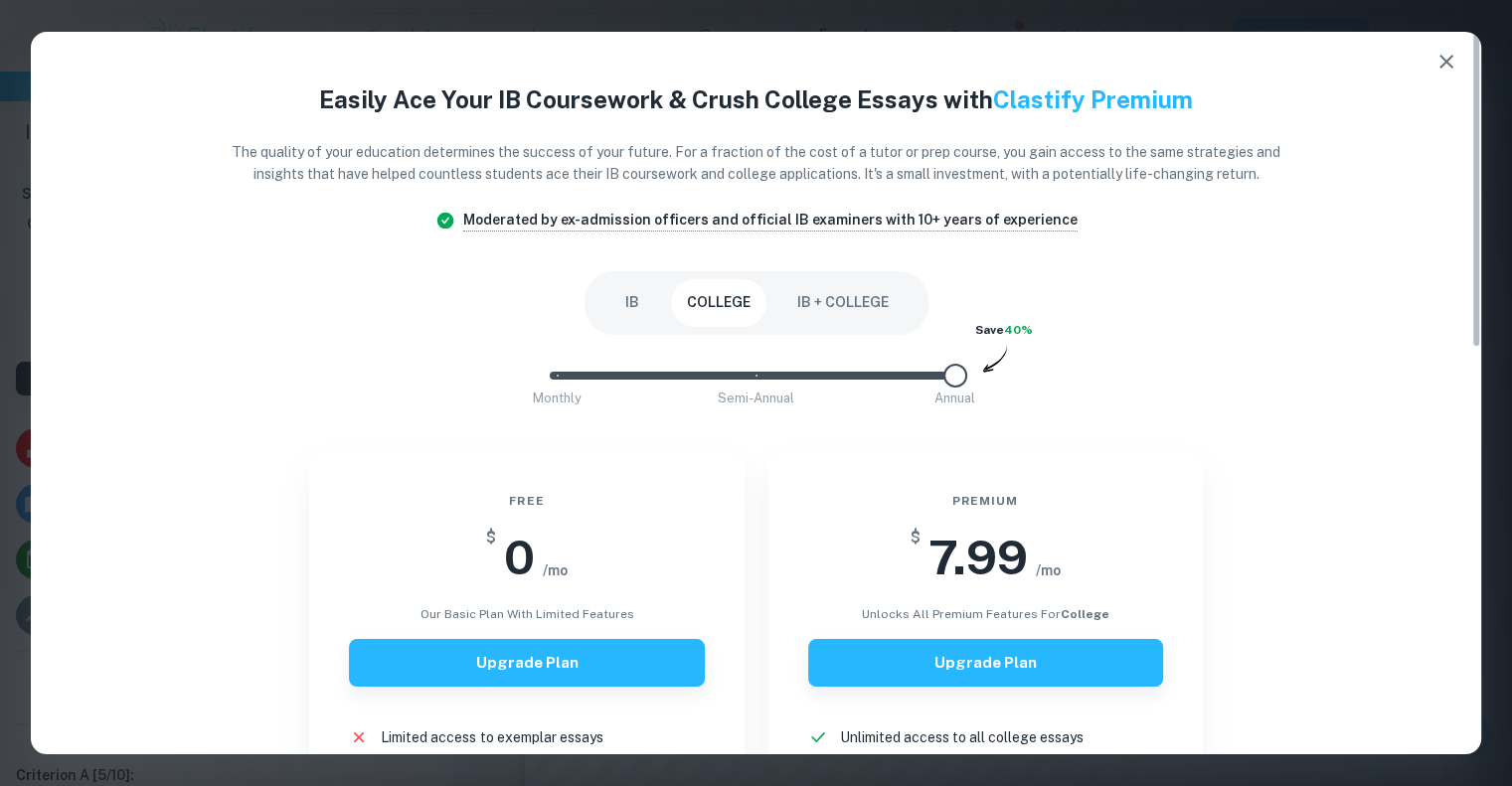 click on "IB" at bounding box center [632, 303] 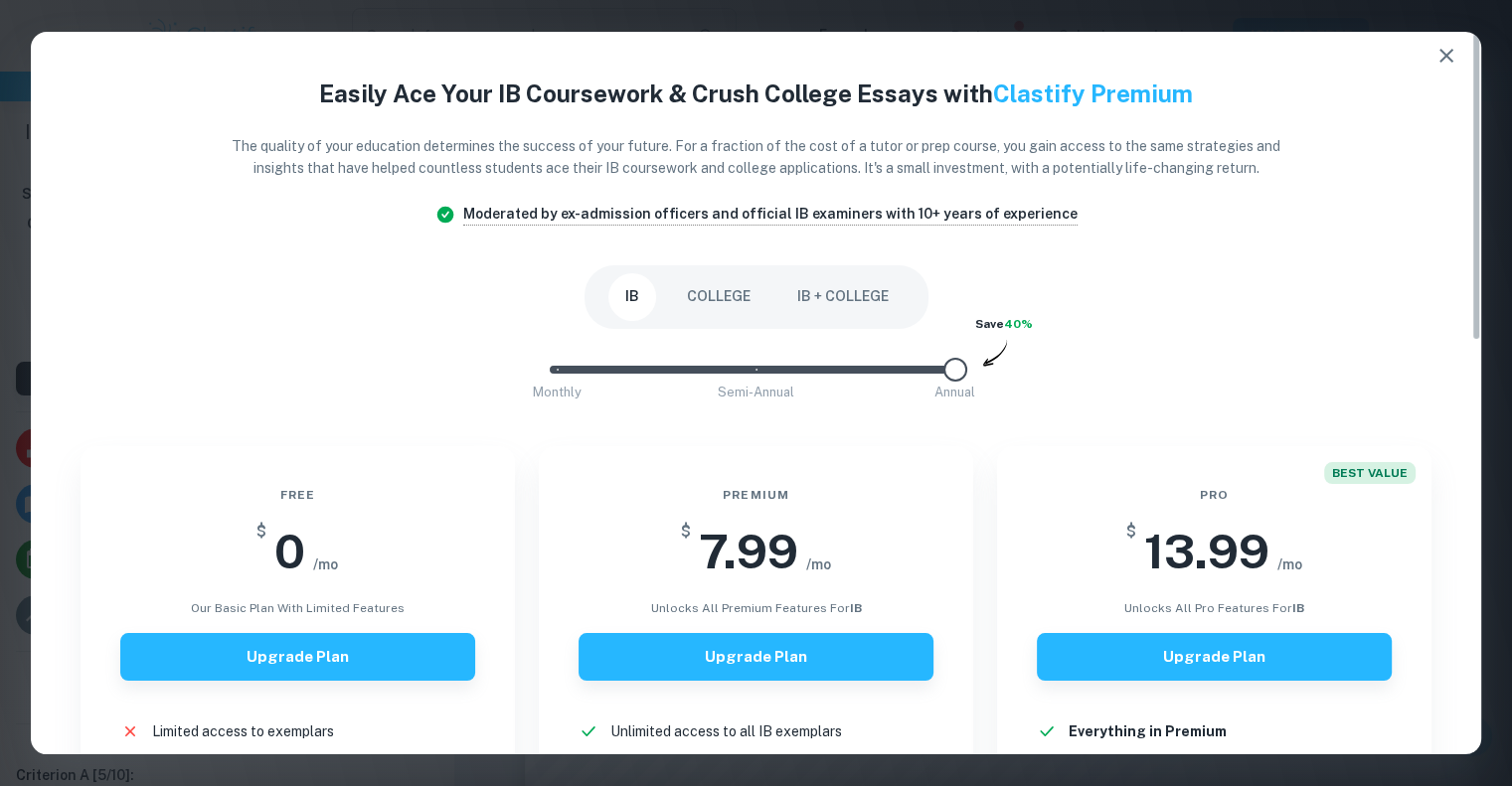 scroll, scrollTop: 0, scrollLeft: 0, axis: both 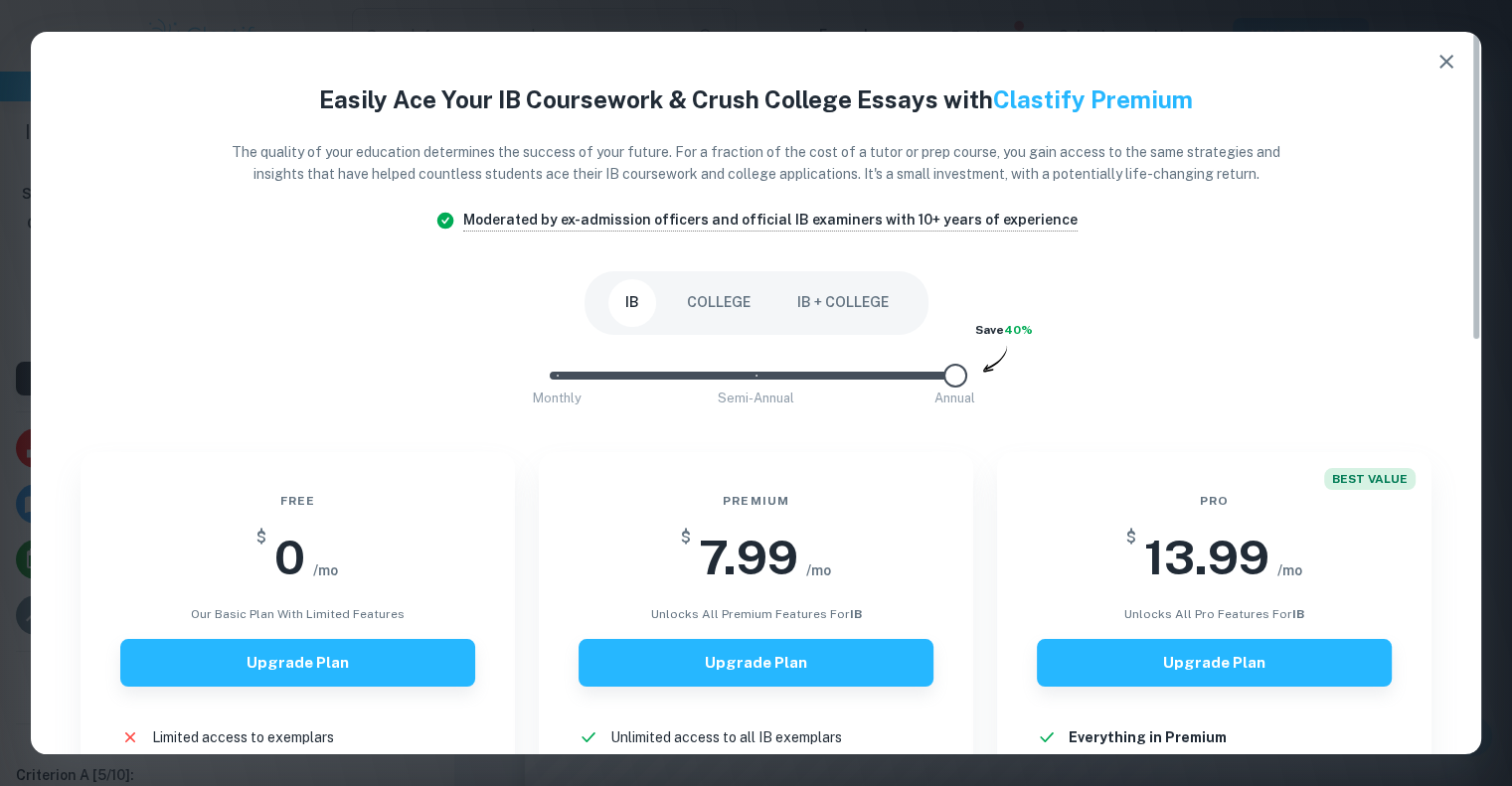 click 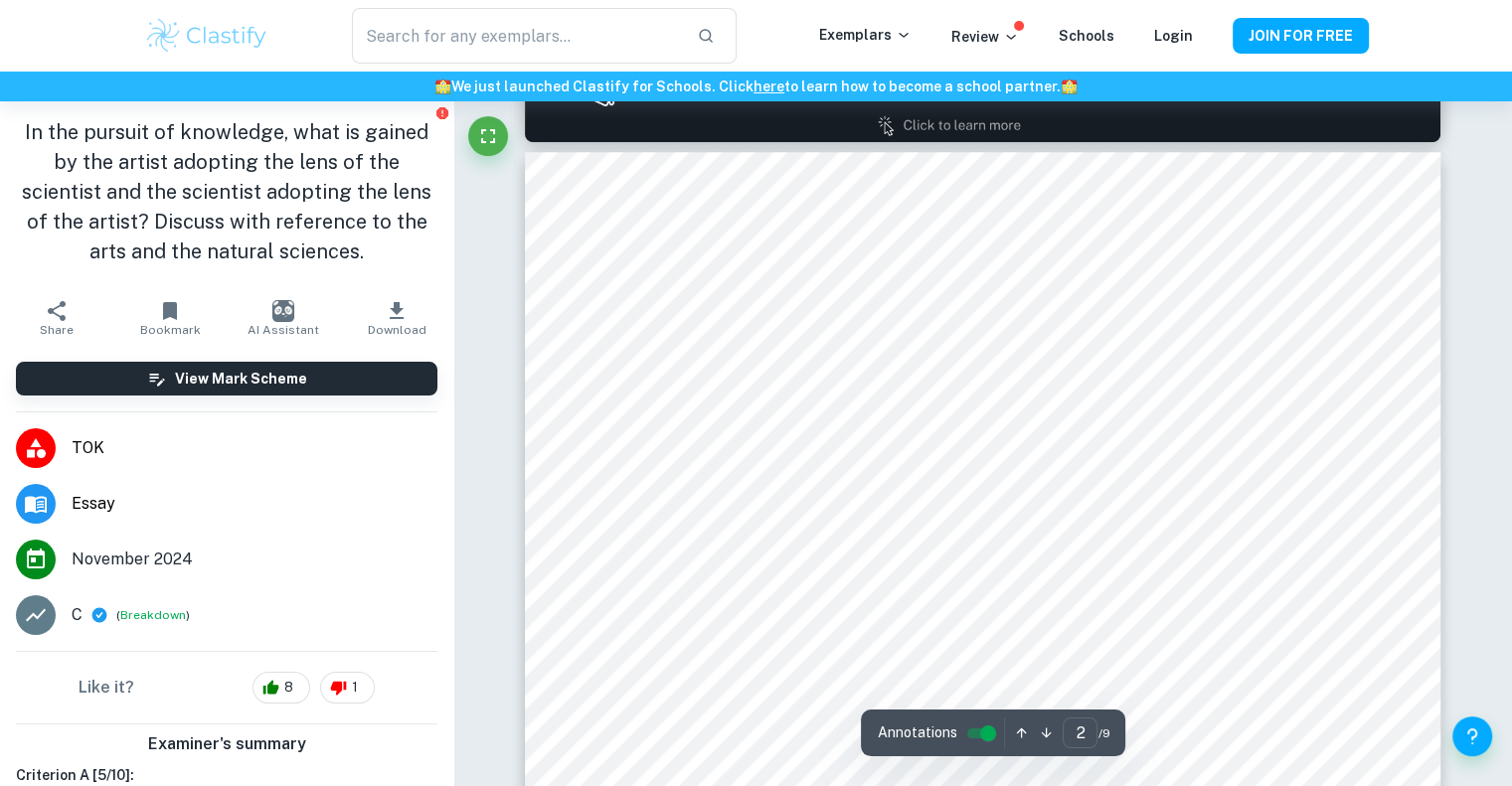 scroll, scrollTop: 1314, scrollLeft: 0, axis: vertical 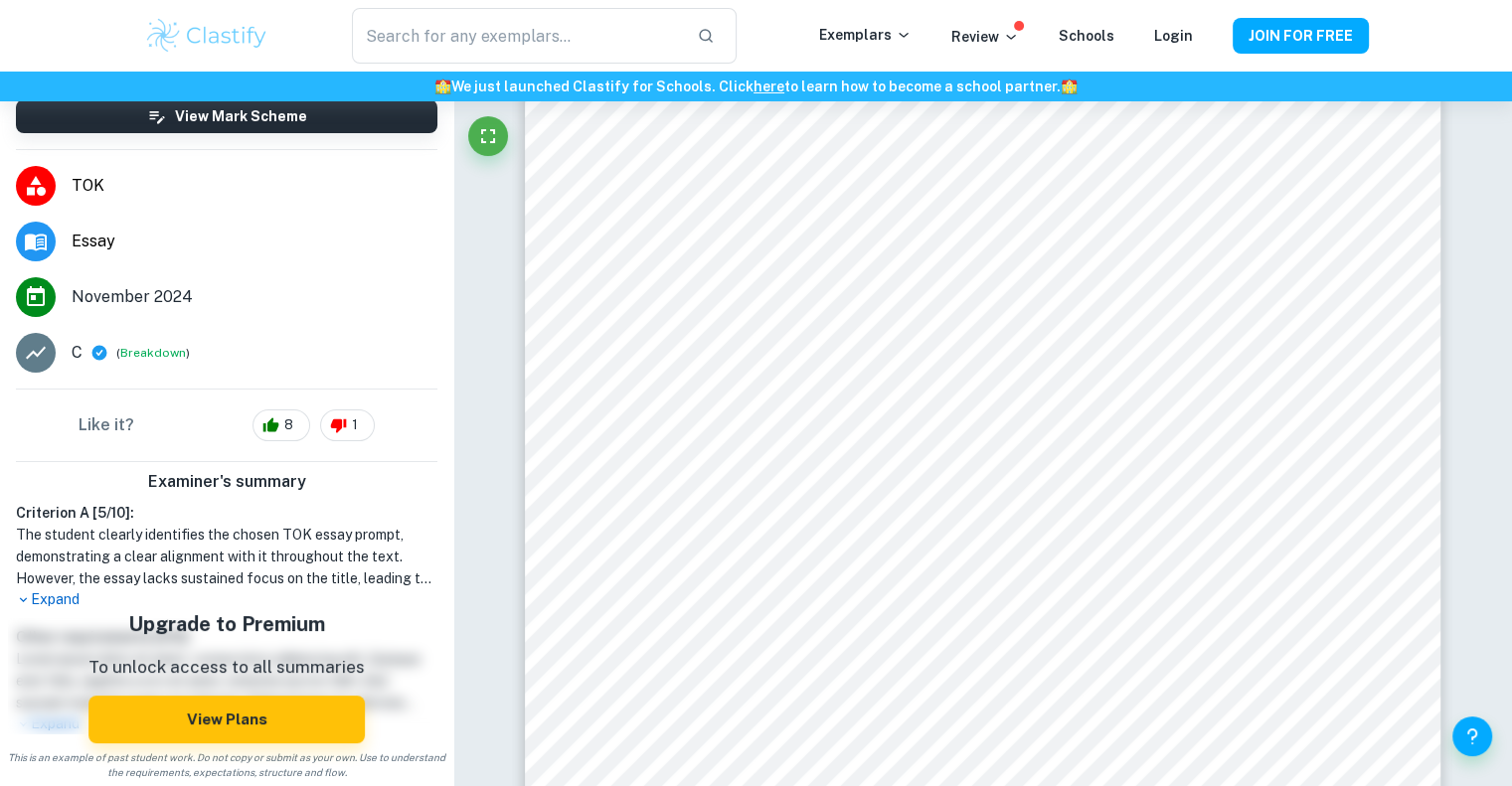 click on "Expand" at bounding box center [227, 599] 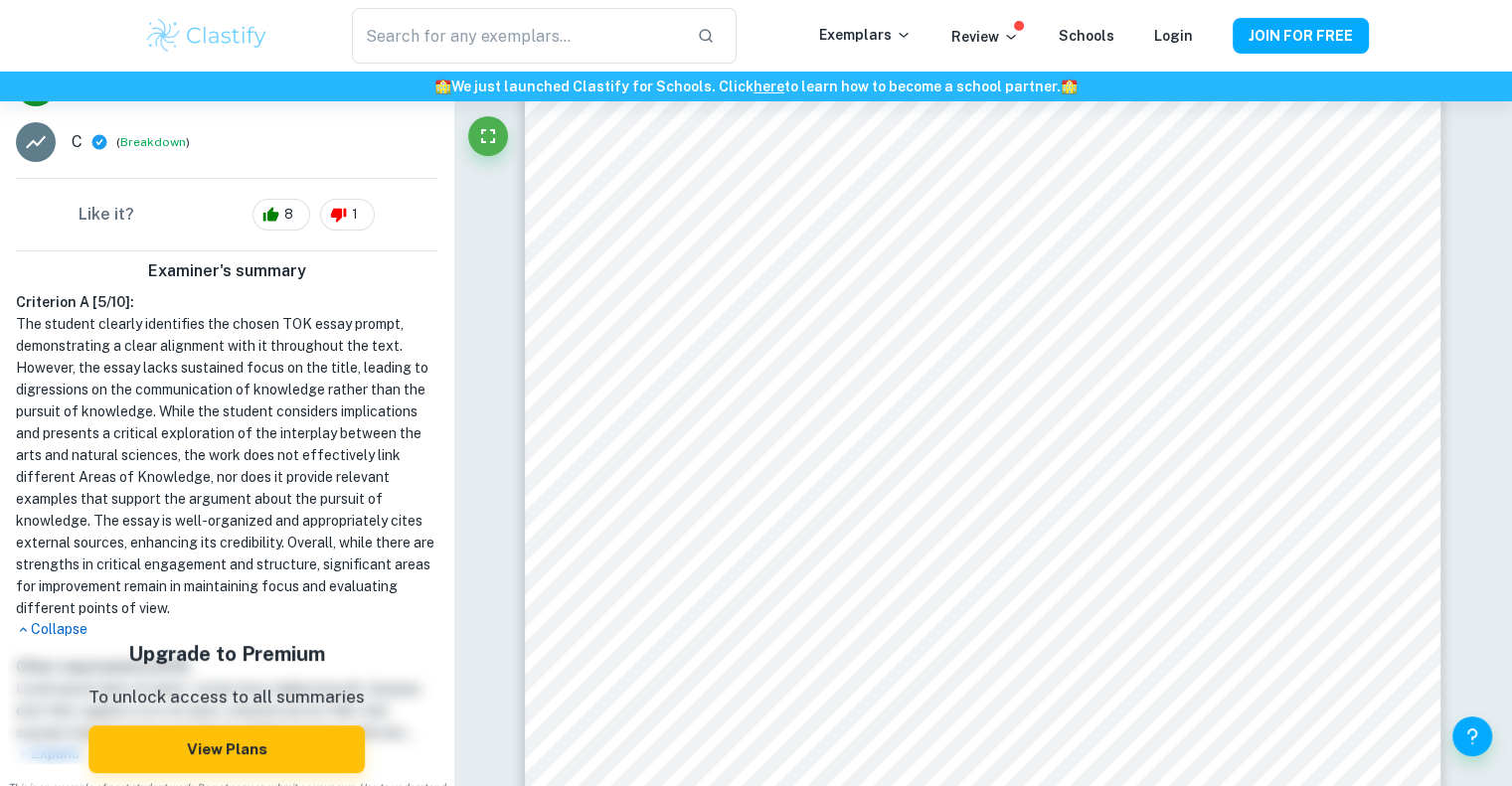 scroll, scrollTop: 489, scrollLeft: 0, axis: vertical 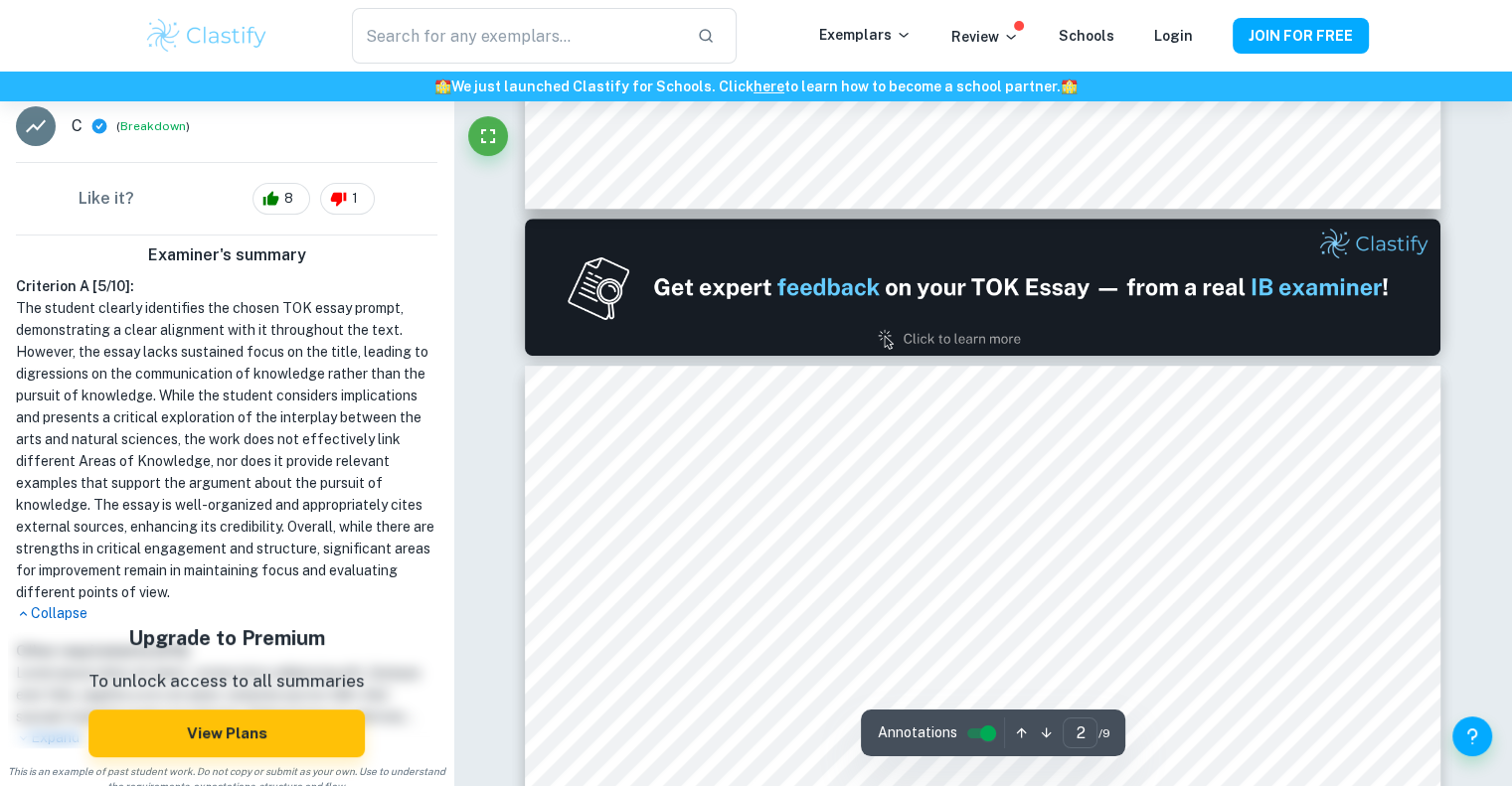 type on "1" 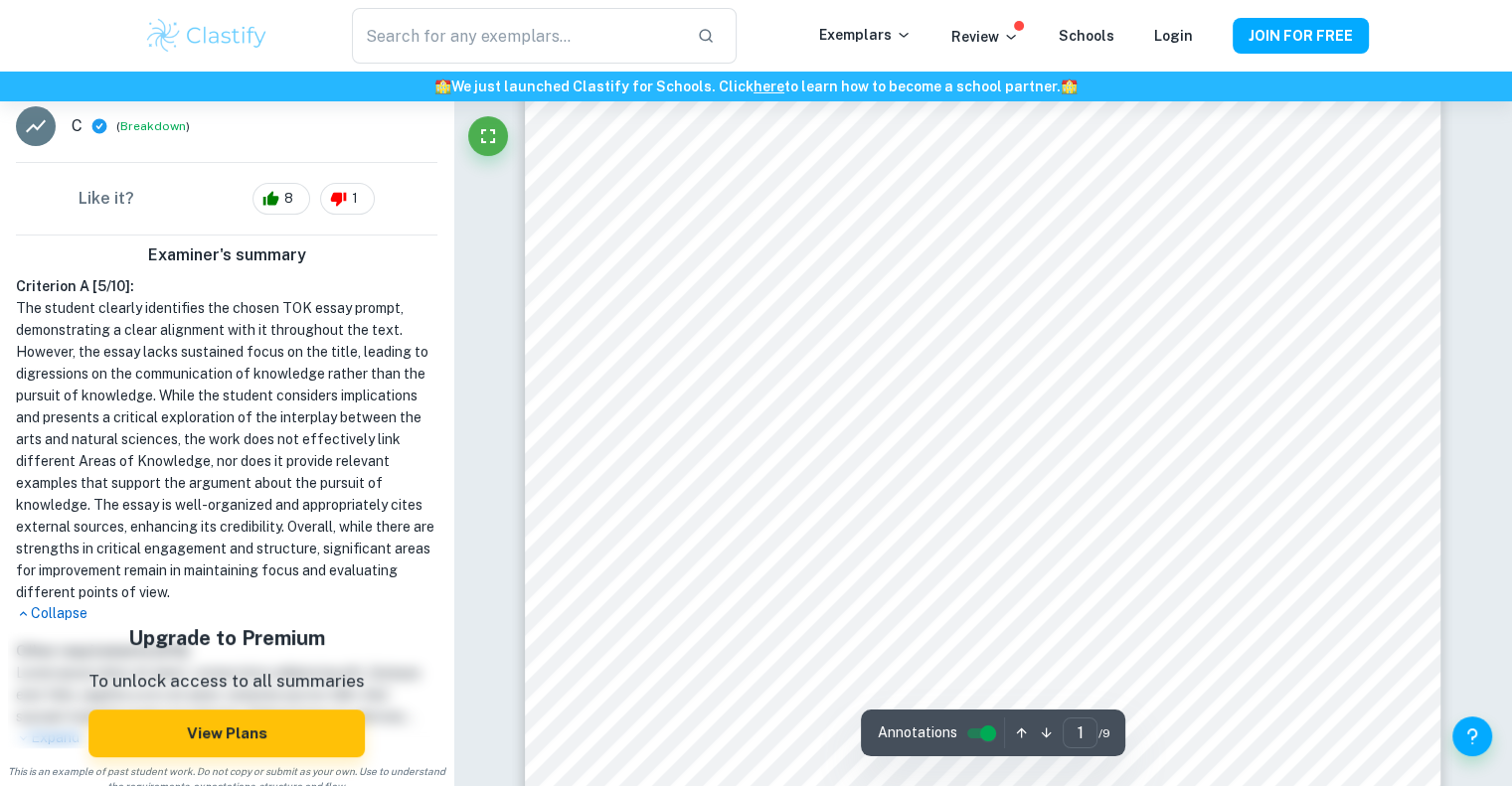 scroll, scrollTop: 0, scrollLeft: 0, axis: both 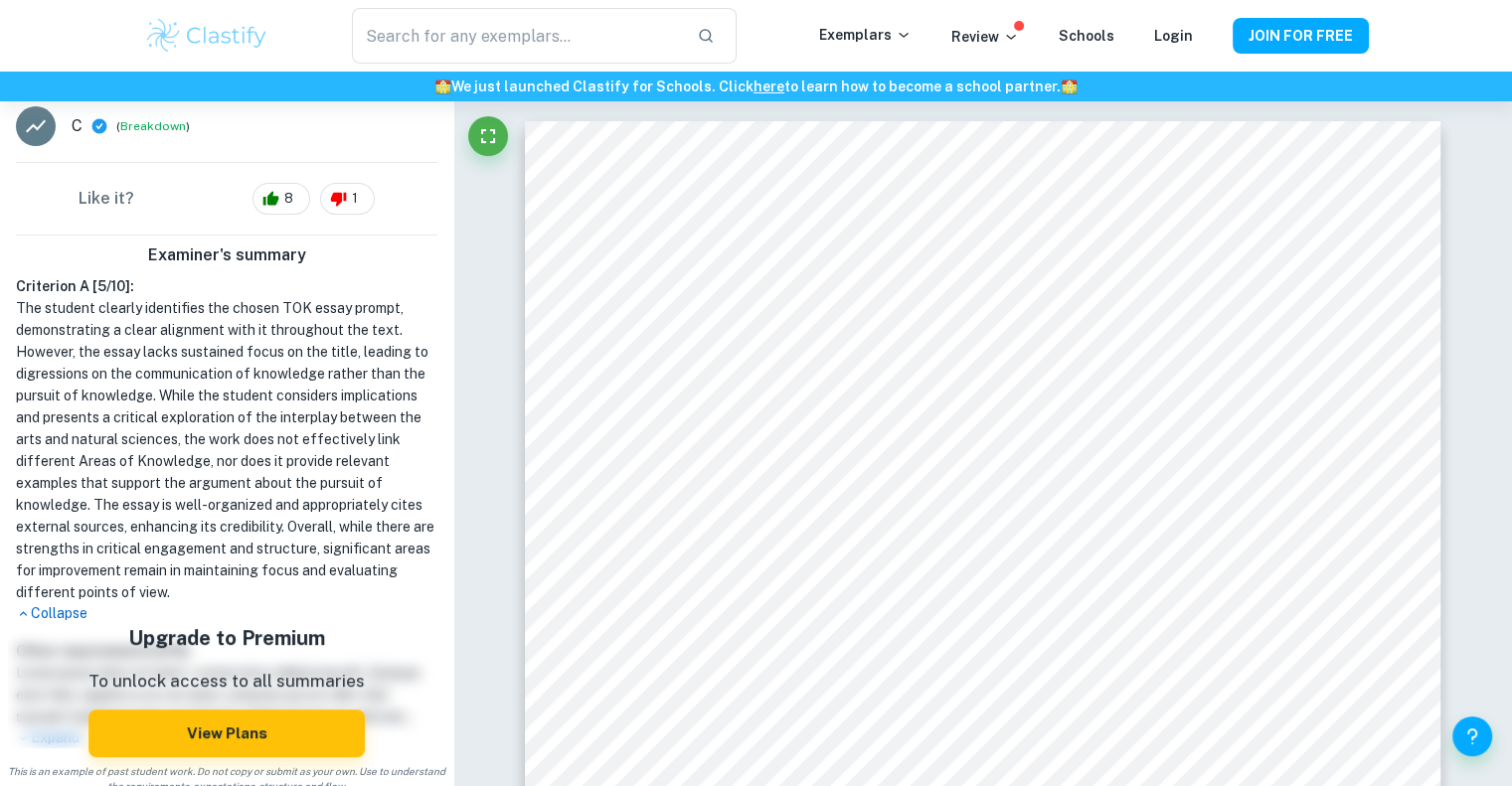 click at bounding box center [207, 36] 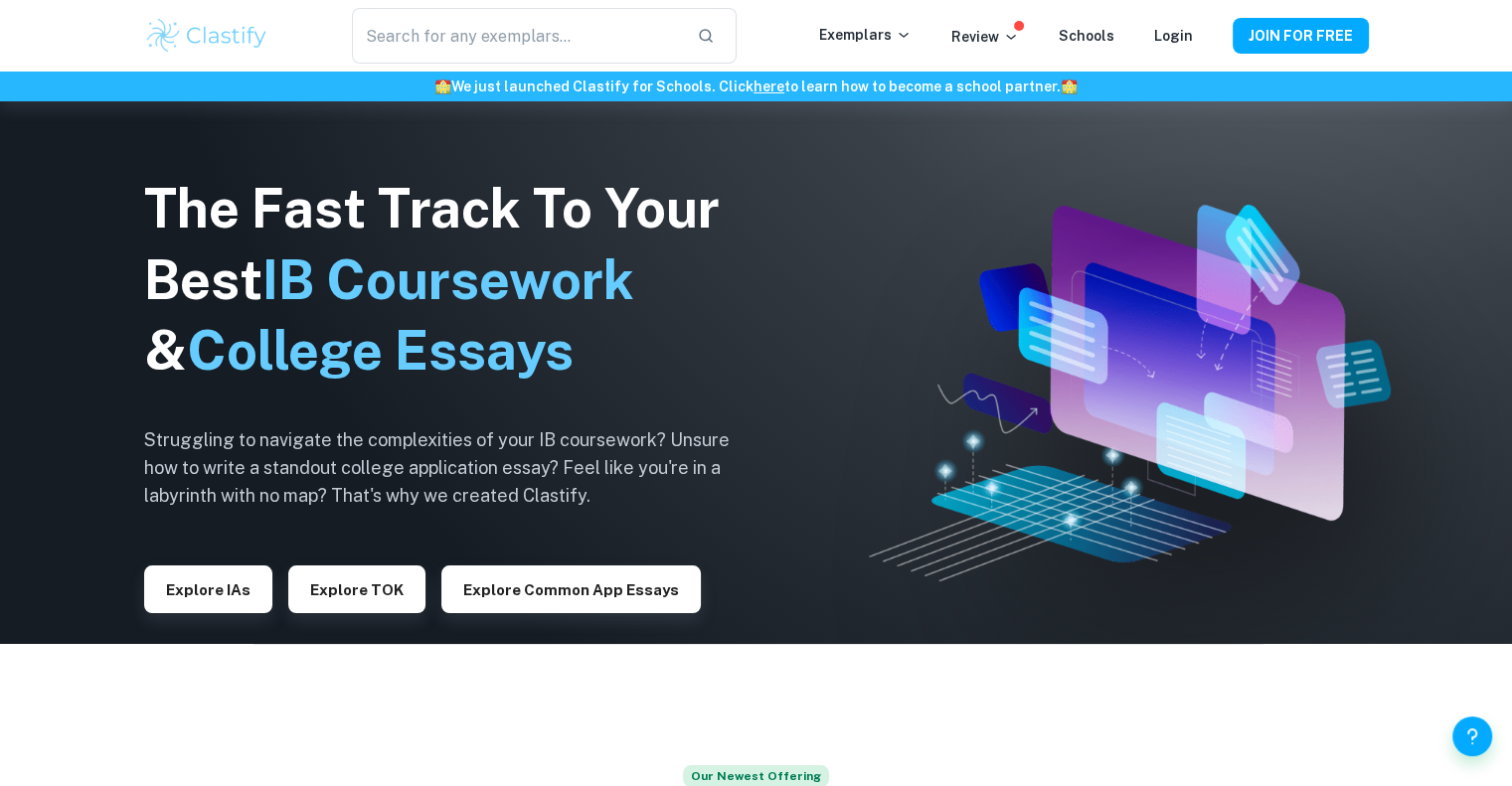 scroll, scrollTop: 0, scrollLeft: 0, axis: both 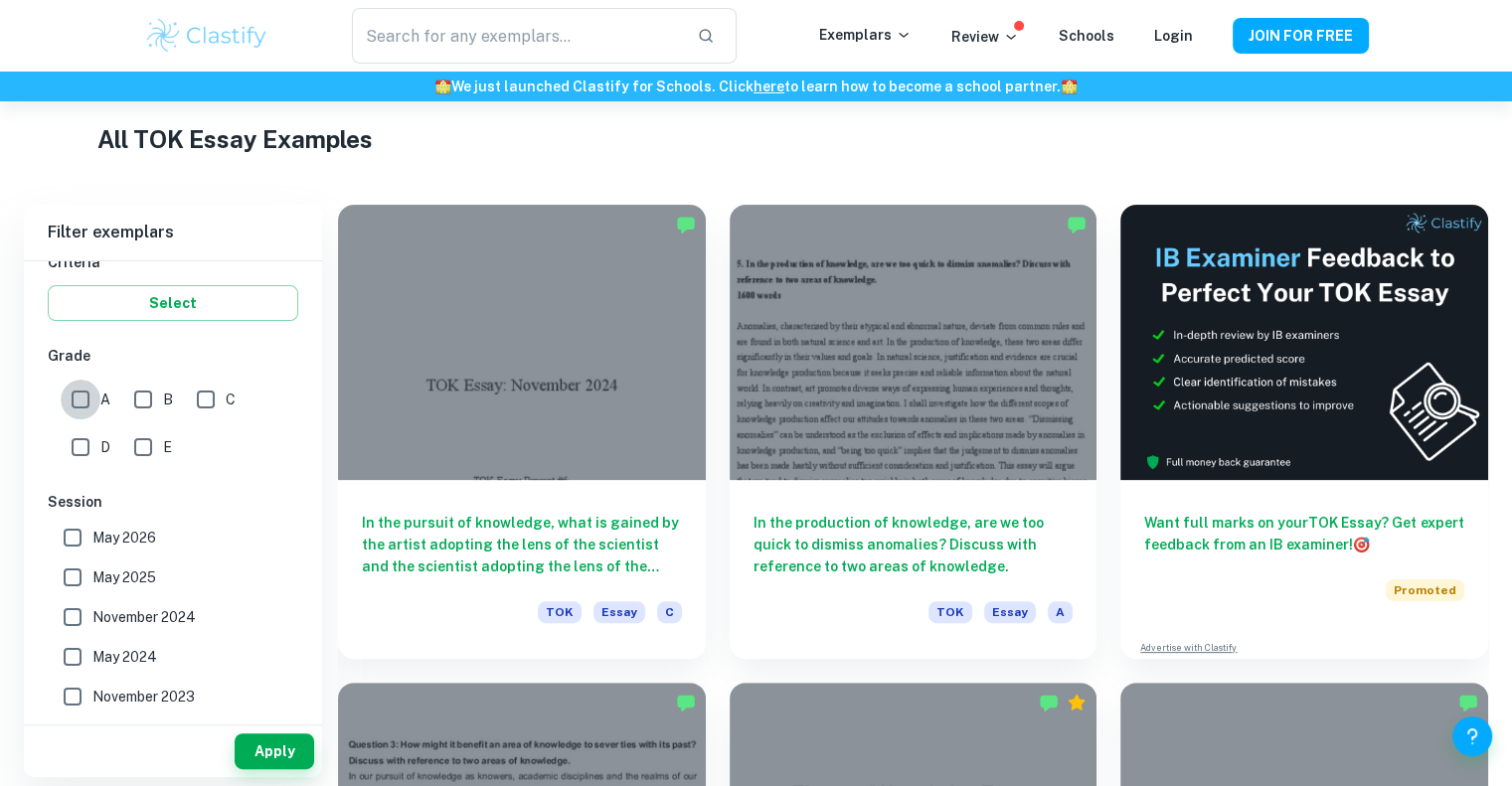 click on "A" at bounding box center [81, 399] 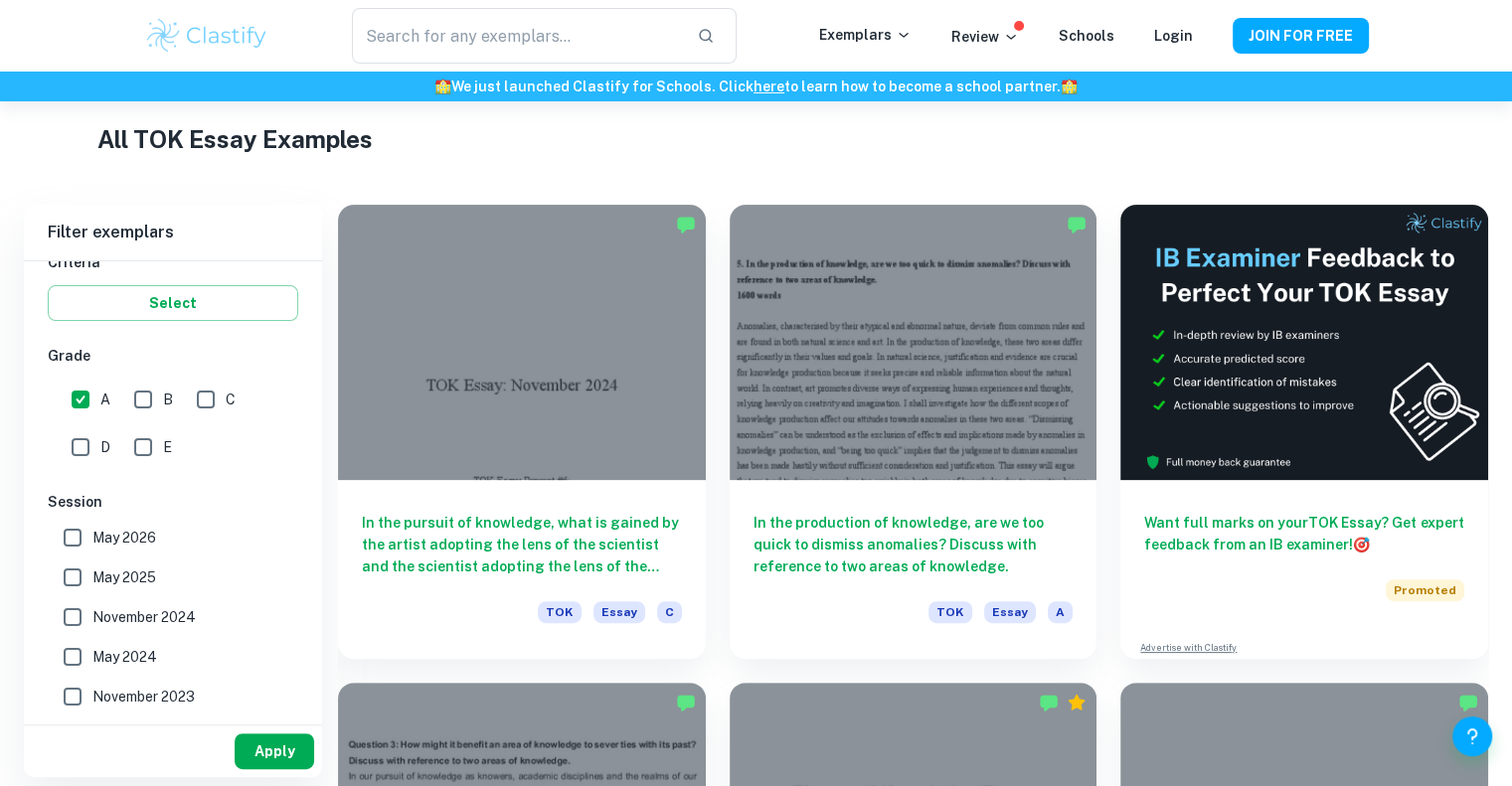 click on "Apply" at bounding box center (274, 751) 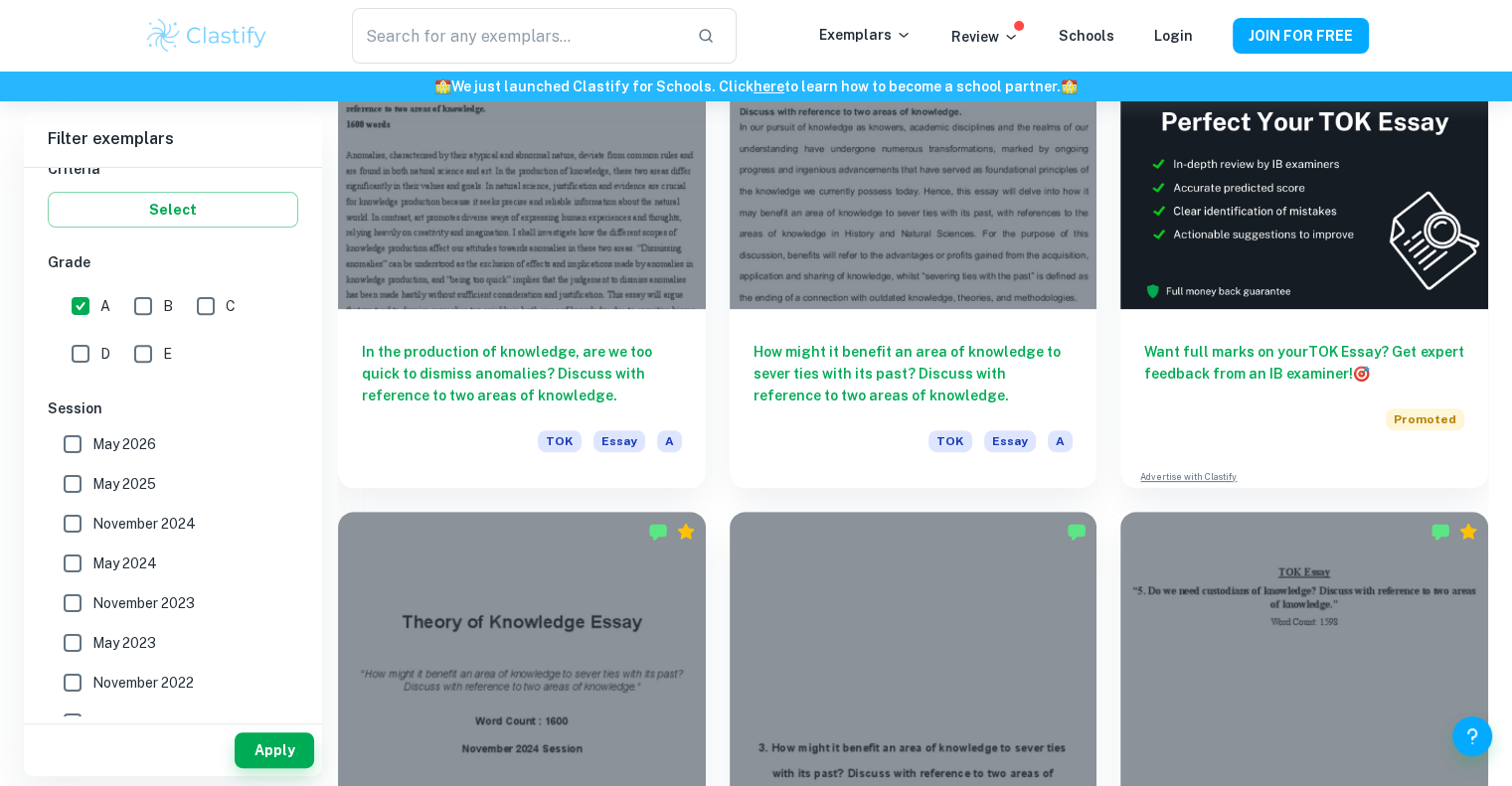 scroll, scrollTop: 536, scrollLeft: 0, axis: vertical 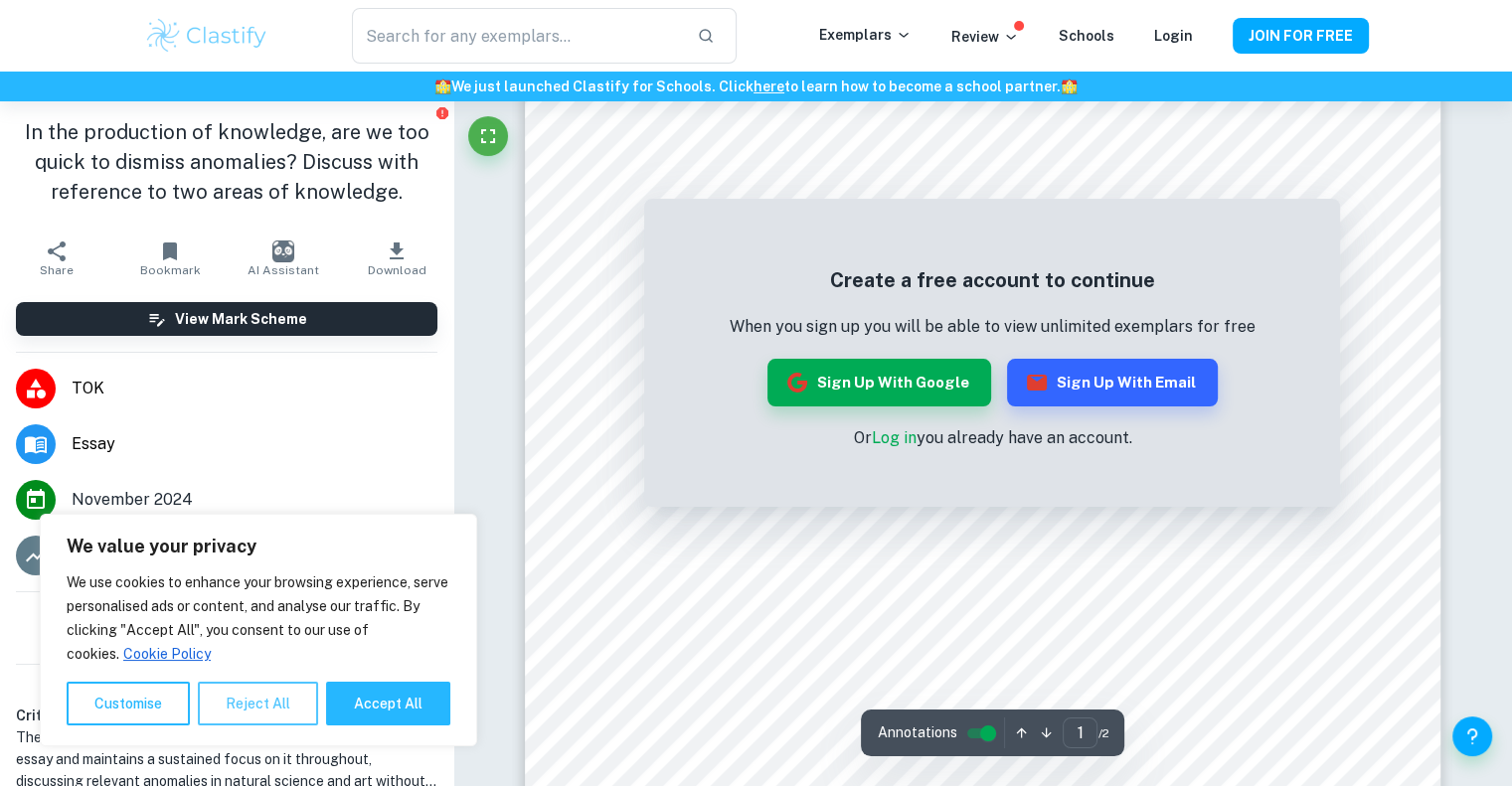 click on "Reject All" at bounding box center [257, 704] 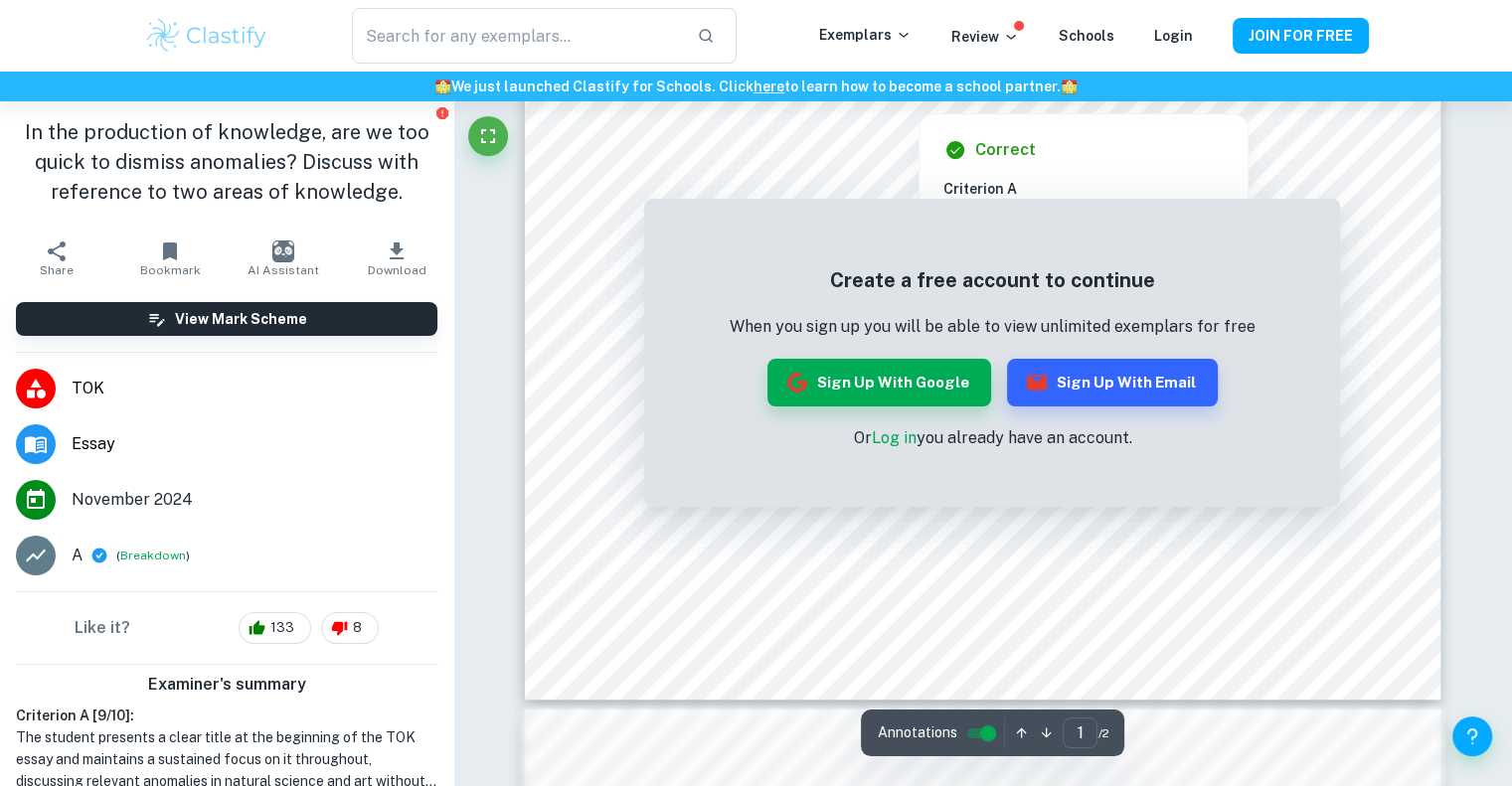 scroll, scrollTop: 668, scrollLeft: 0, axis: vertical 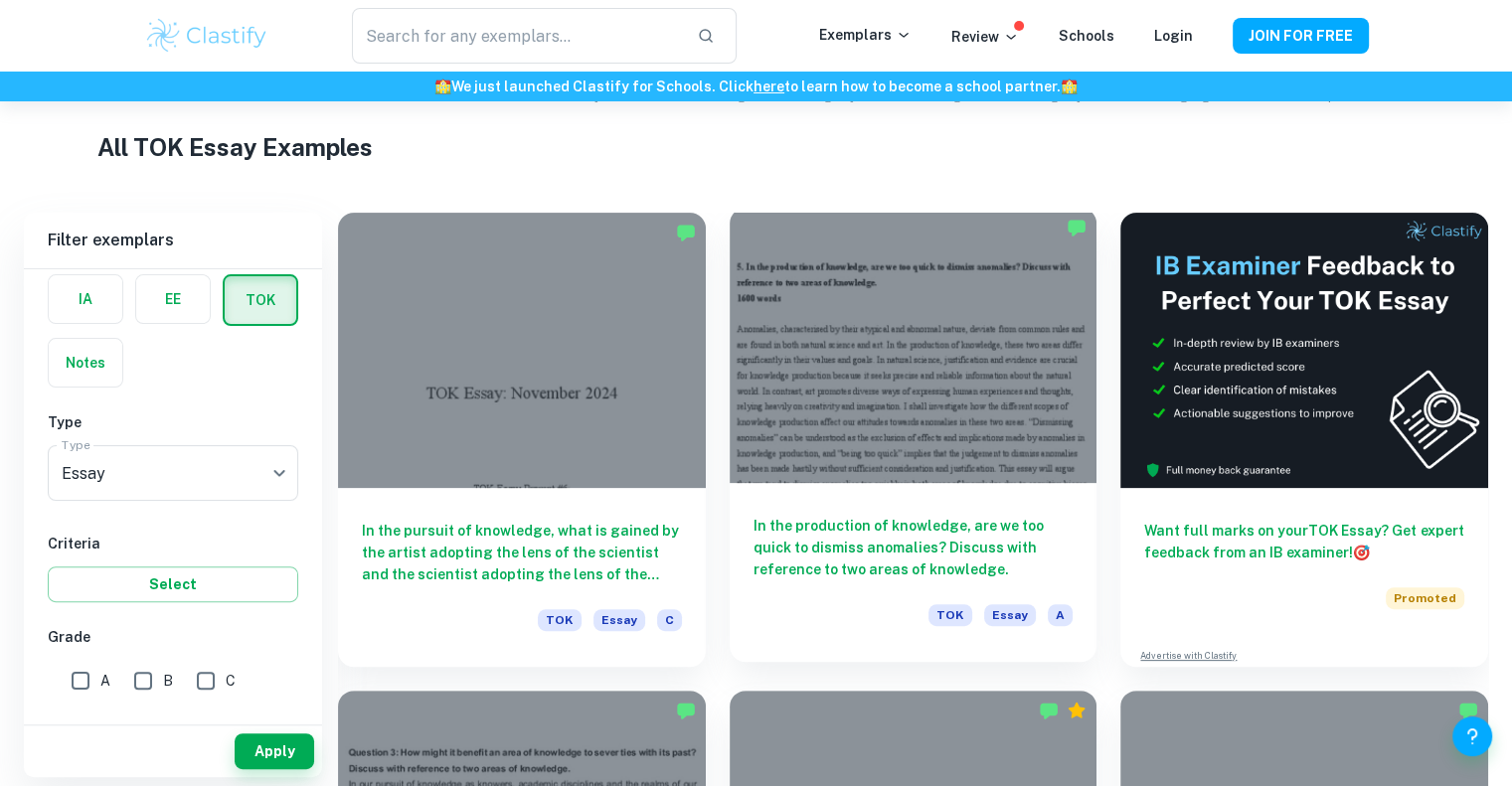 click on "In the production of knowledge, are we too quick to dismiss anomalies? Discuss with reference to two areas of knowledge." at bounding box center [914, 548] 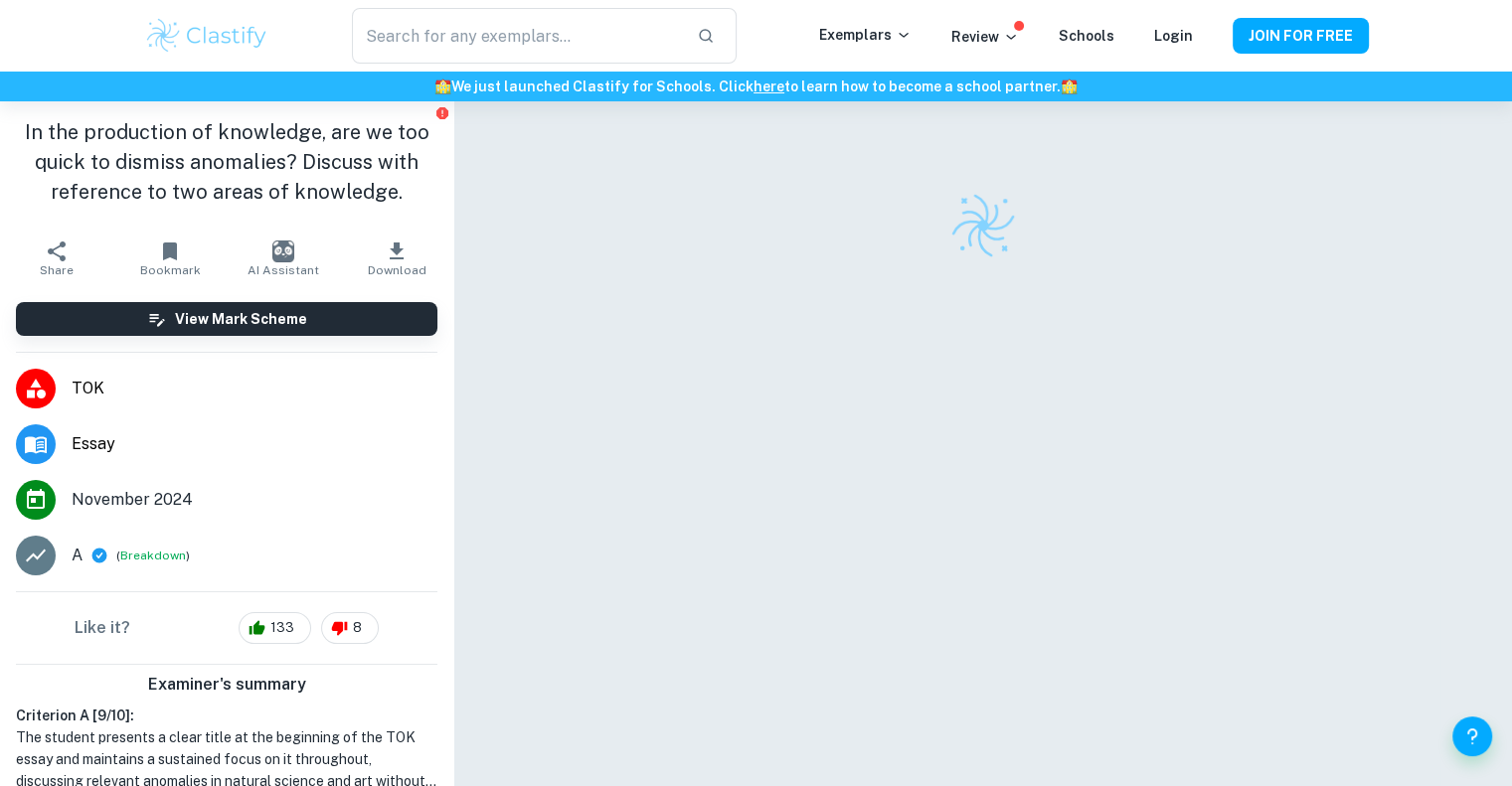 scroll, scrollTop: 48, scrollLeft: 0, axis: vertical 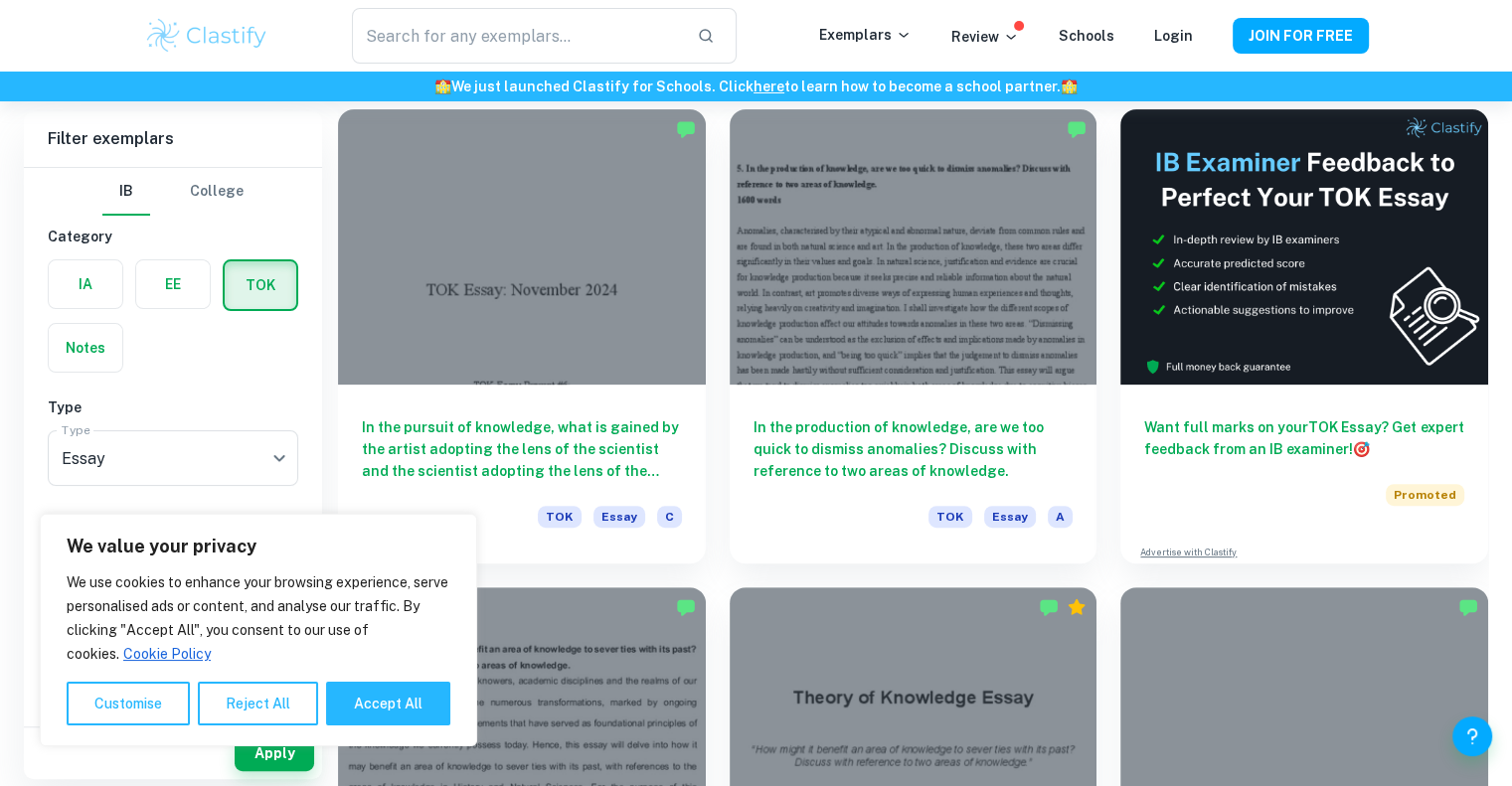 click on "In the production of knowledge, are we too quick to dismiss anomalies? Discuss with reference to two areas of knowledge." at bounding box center [914, 449] 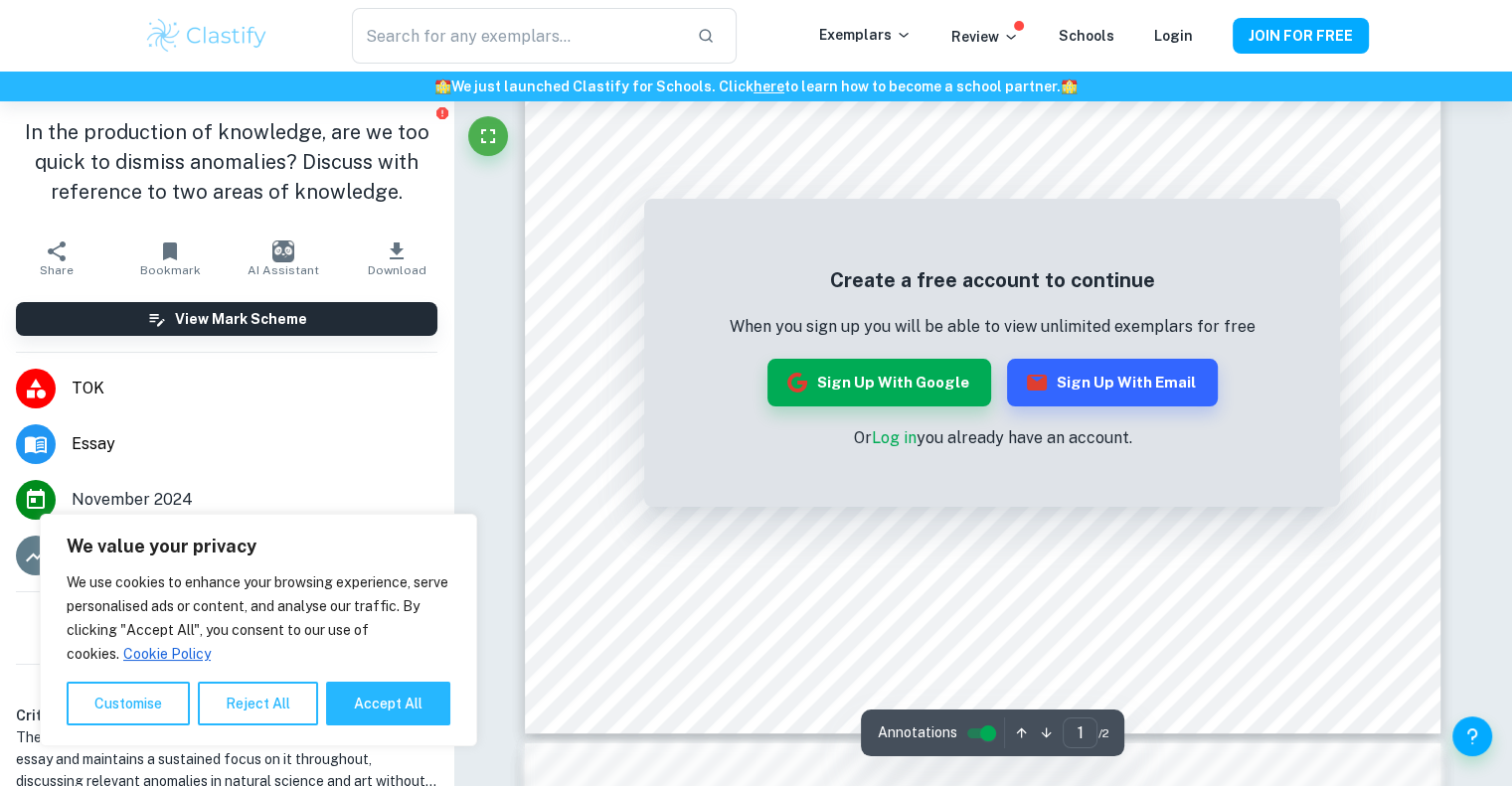 scroll, scrollTop: 572, scrollLeft: 0, axis: vertical 